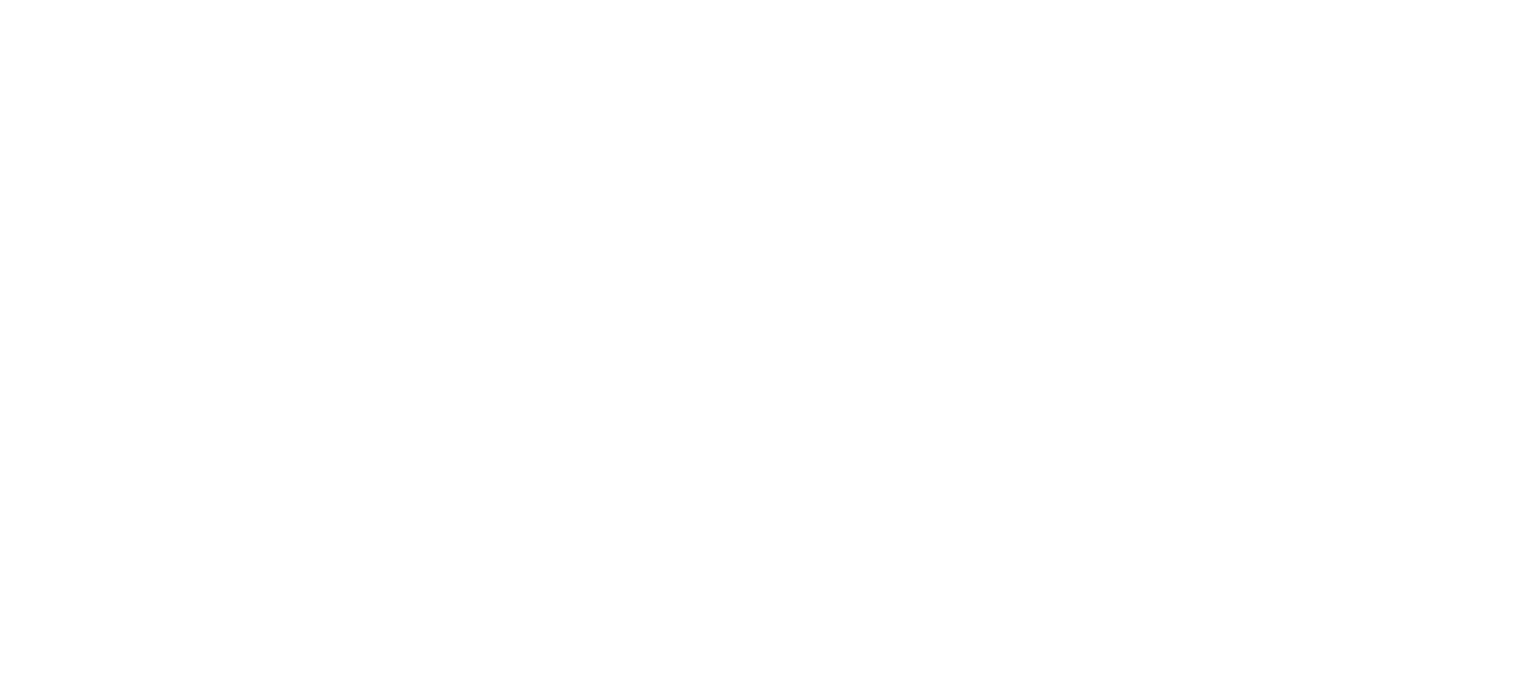 scroll, scrollTop: 0, scrollLeft: 0, axis: both 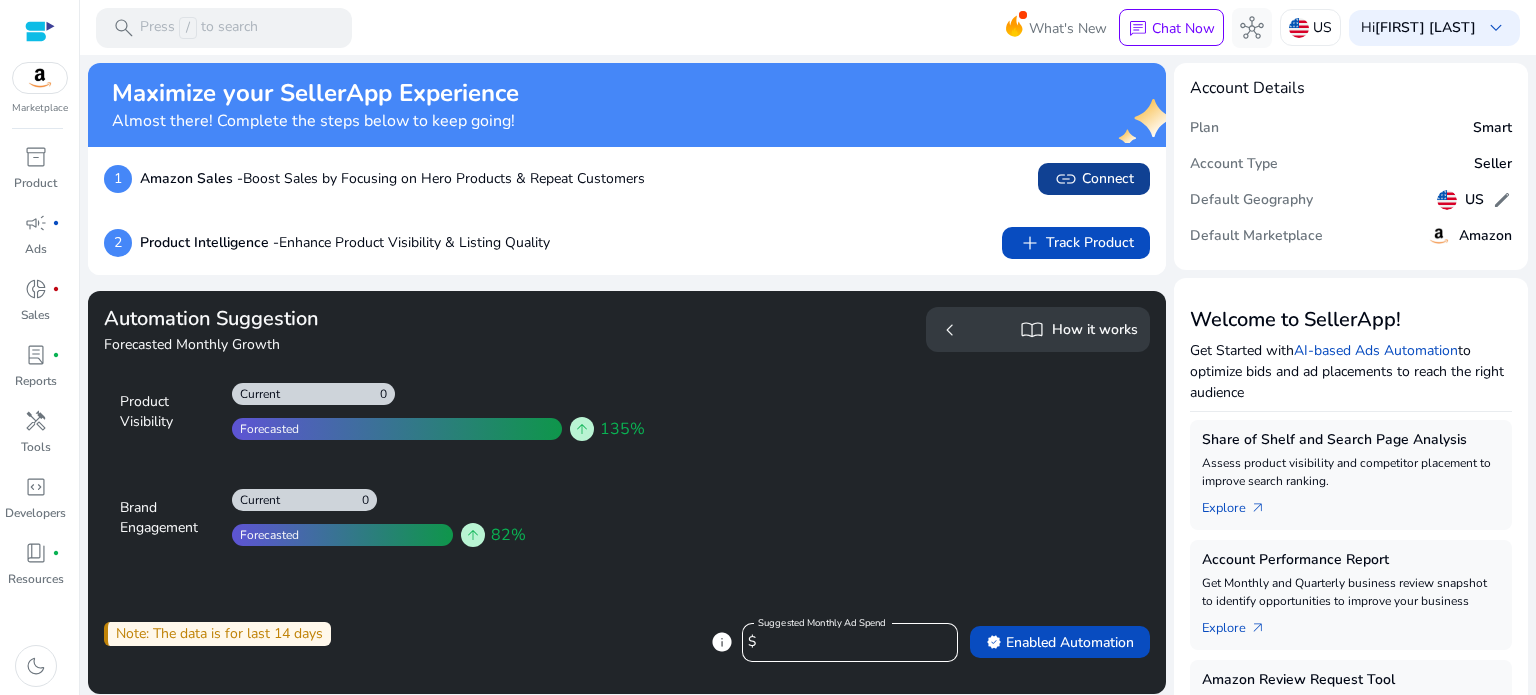 click on "link   Connect" 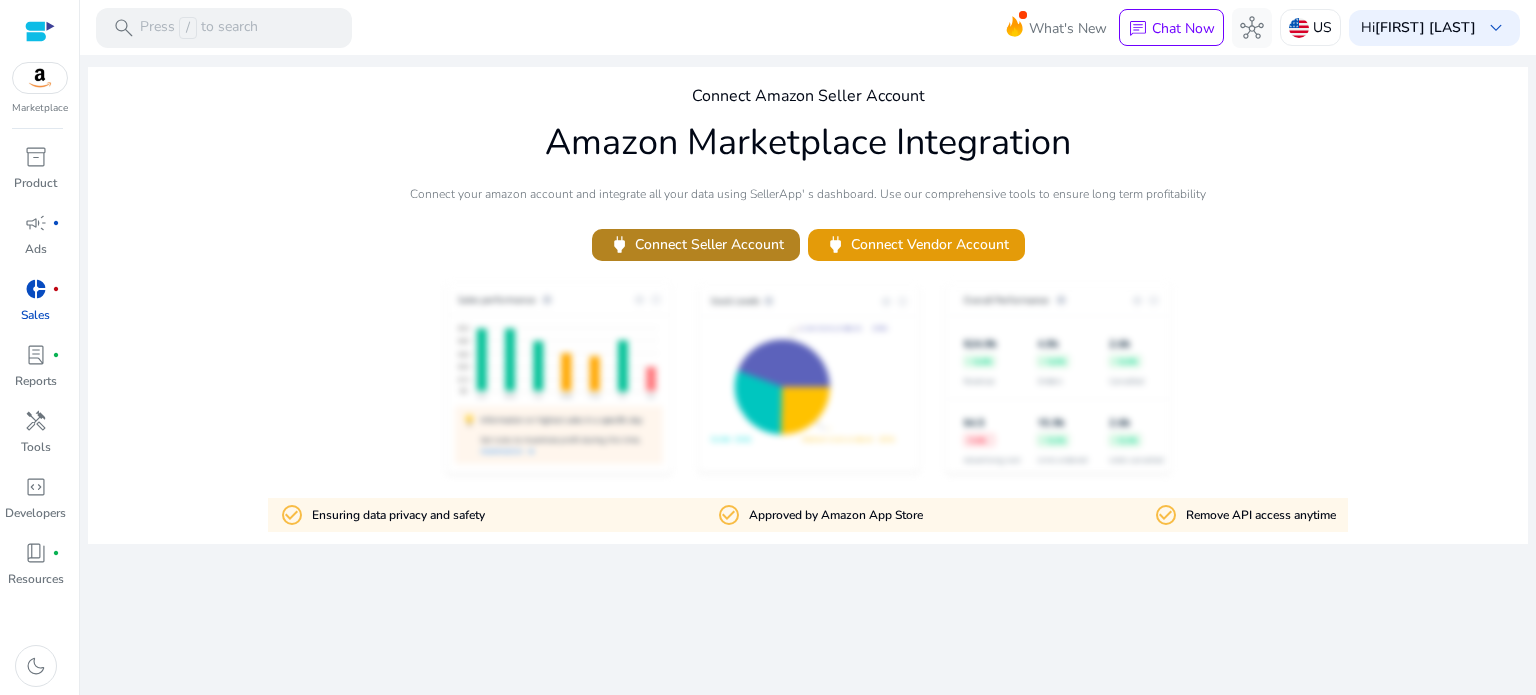 click on "power   Connect Seller Account" 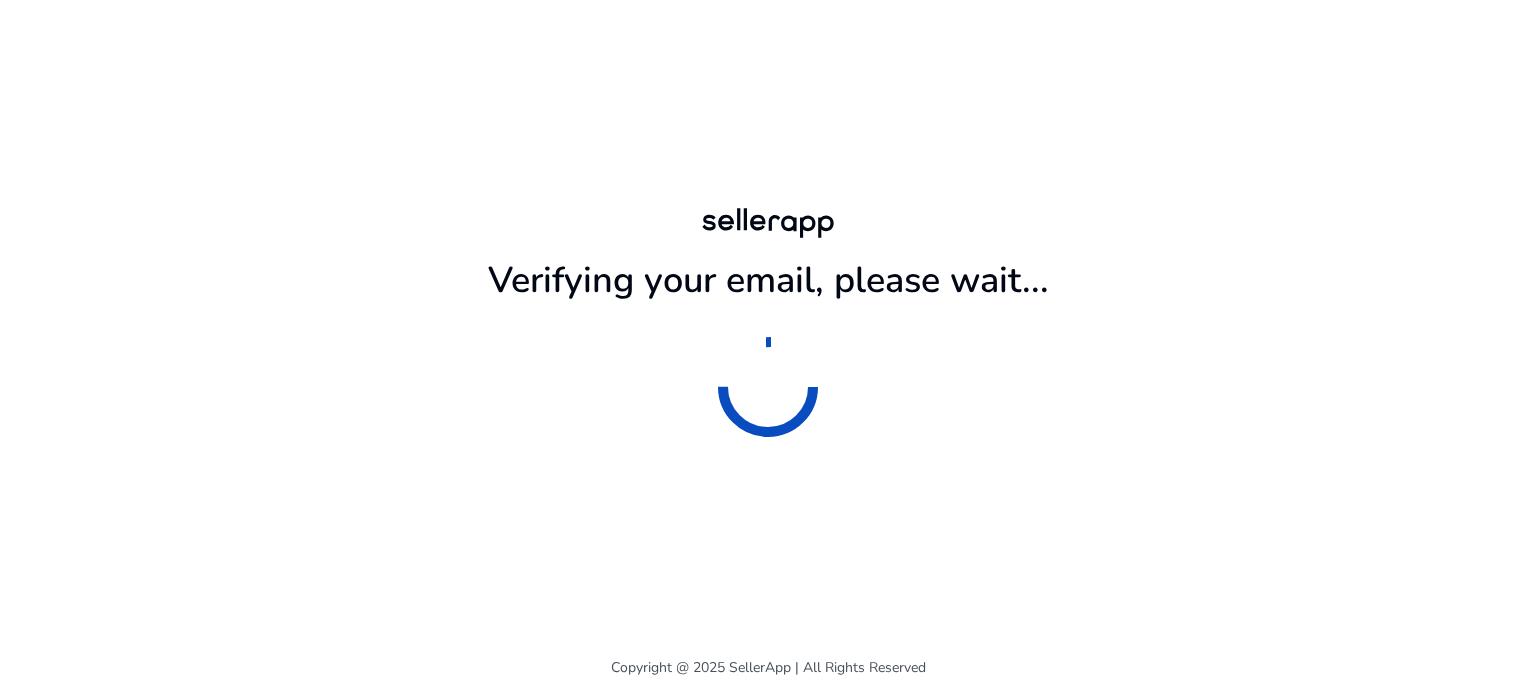 scroll, scrollTop: 0, scrollLeft: 0, axis: both 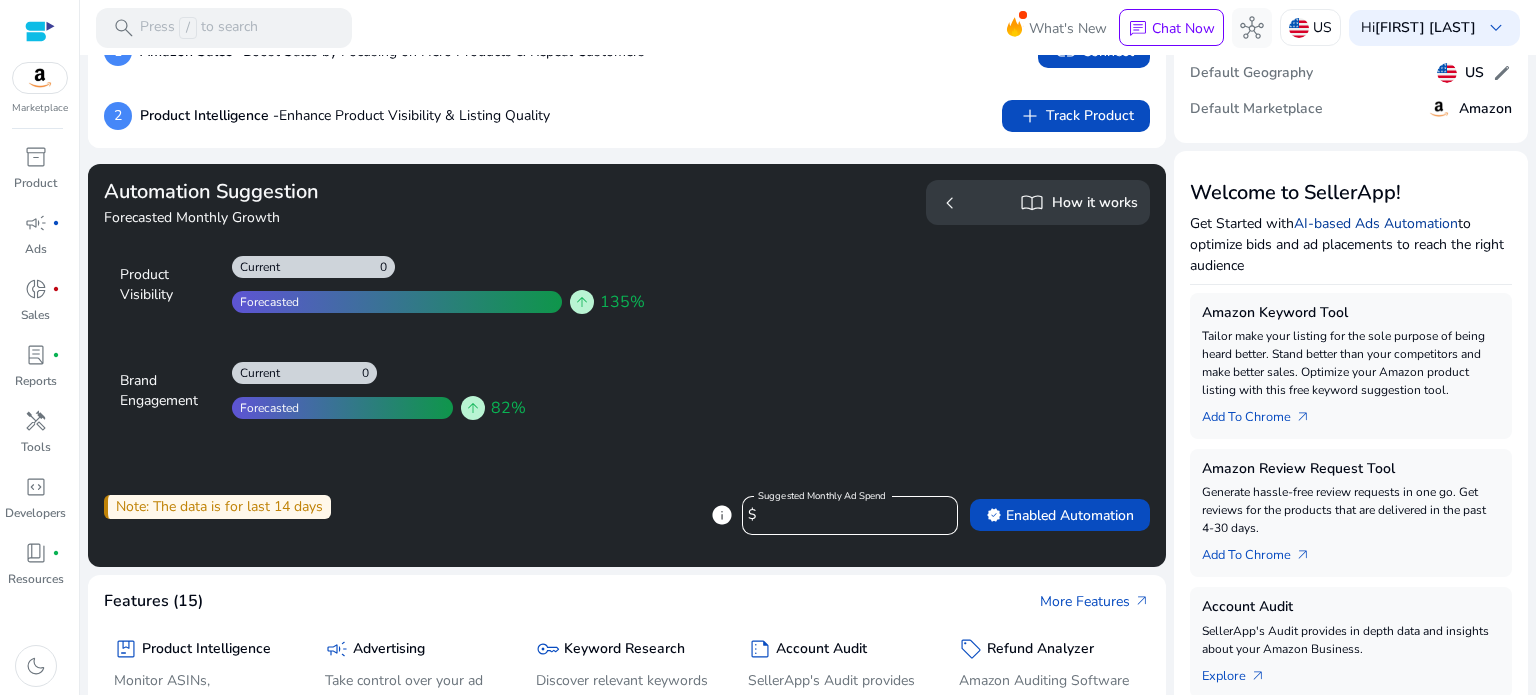 click on "AI-based Ads Automation" 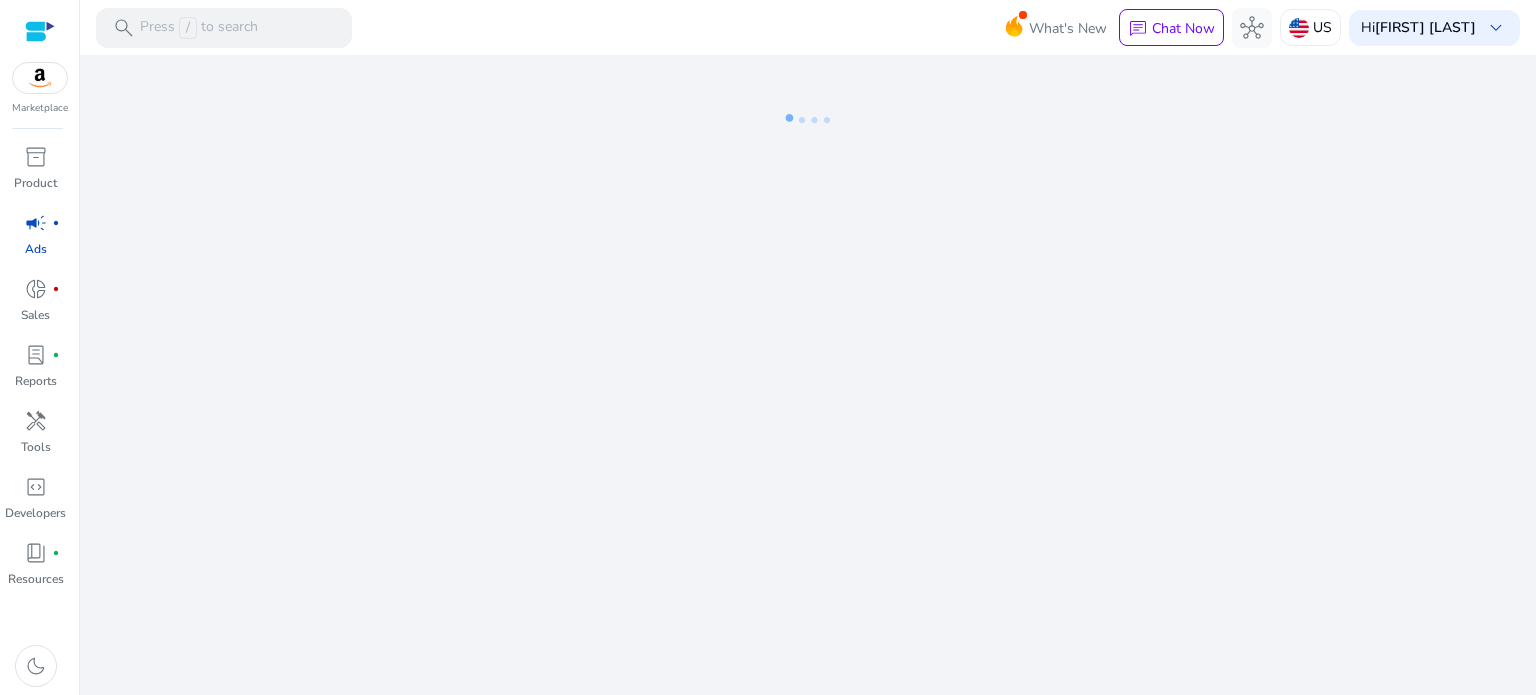scroll, scrollTop: 0, scrollLeft: 0, axis: both 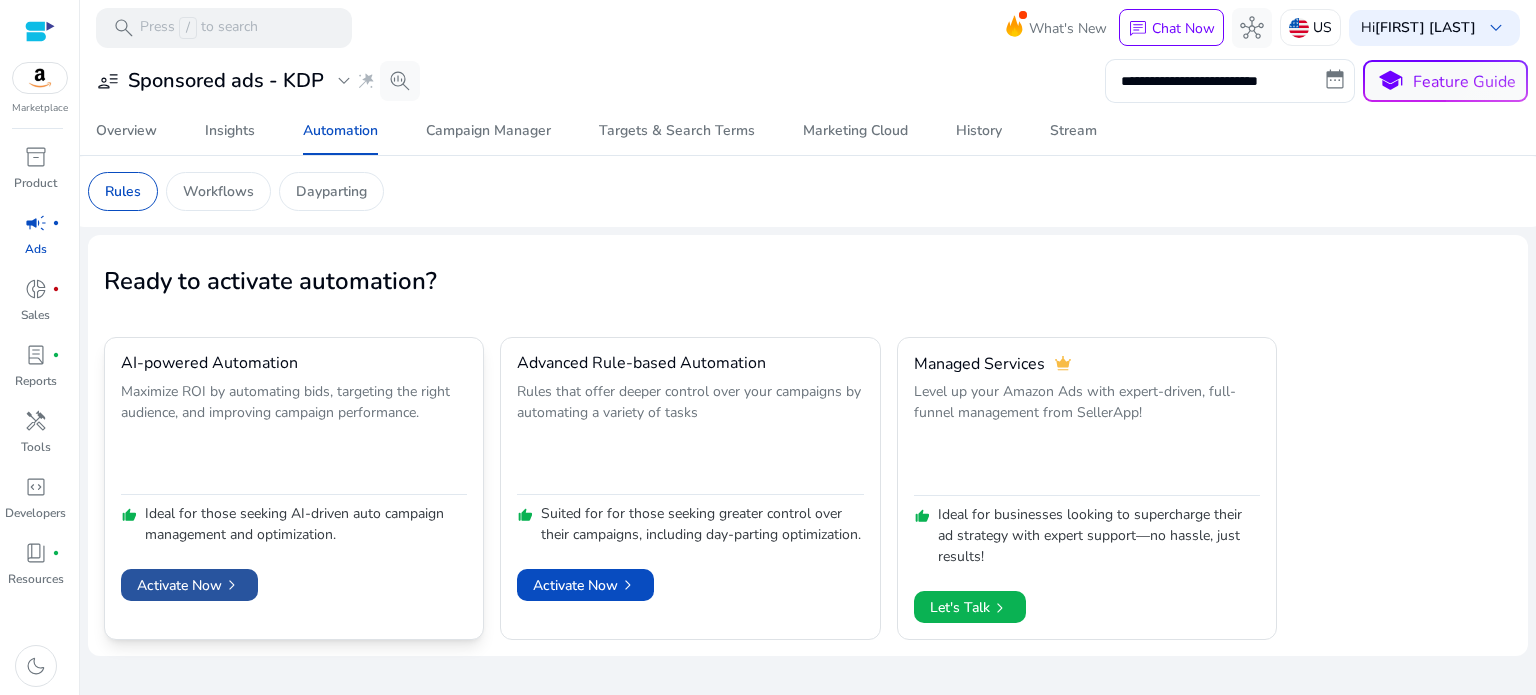 click on "Activate Now   chevron_right" at bounding box center [189, 585] 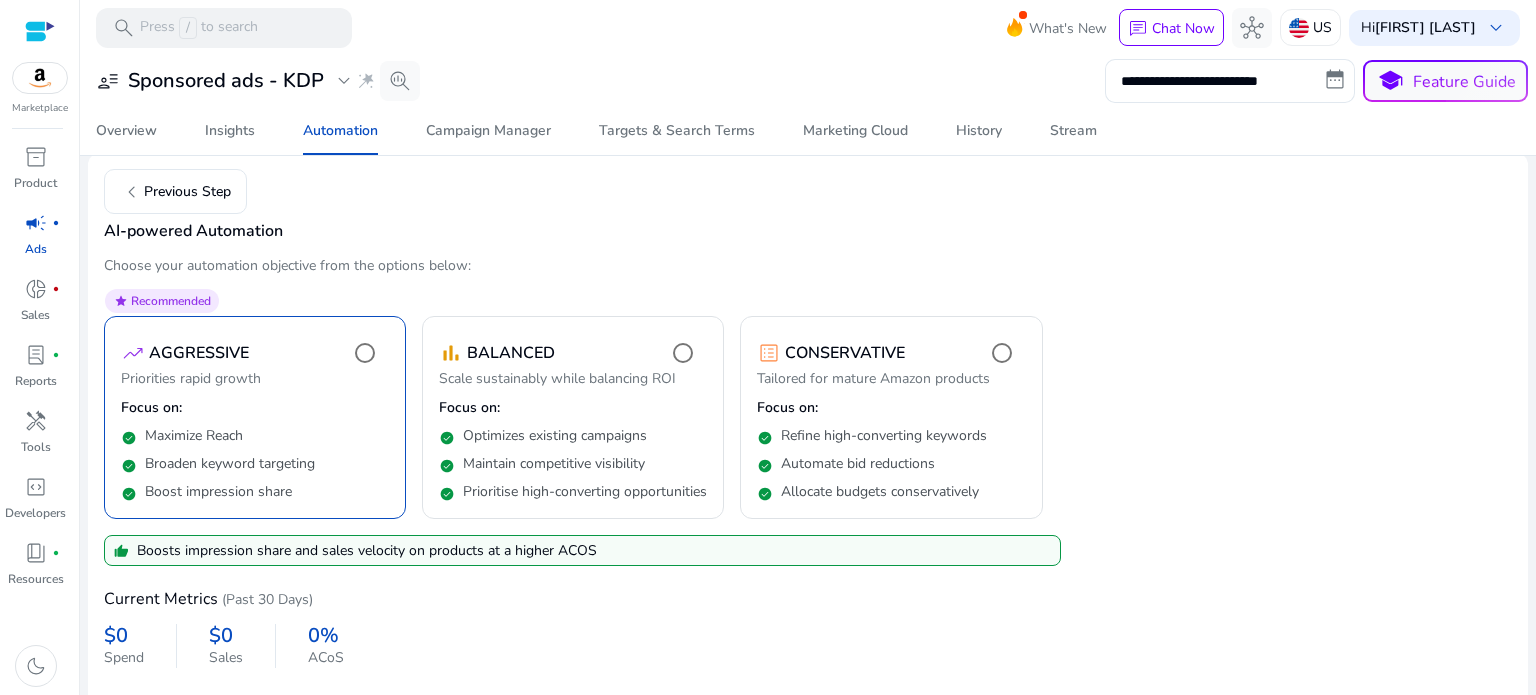 scroll, scrollTop: 166, scrollLeft: 0, axis: vertical 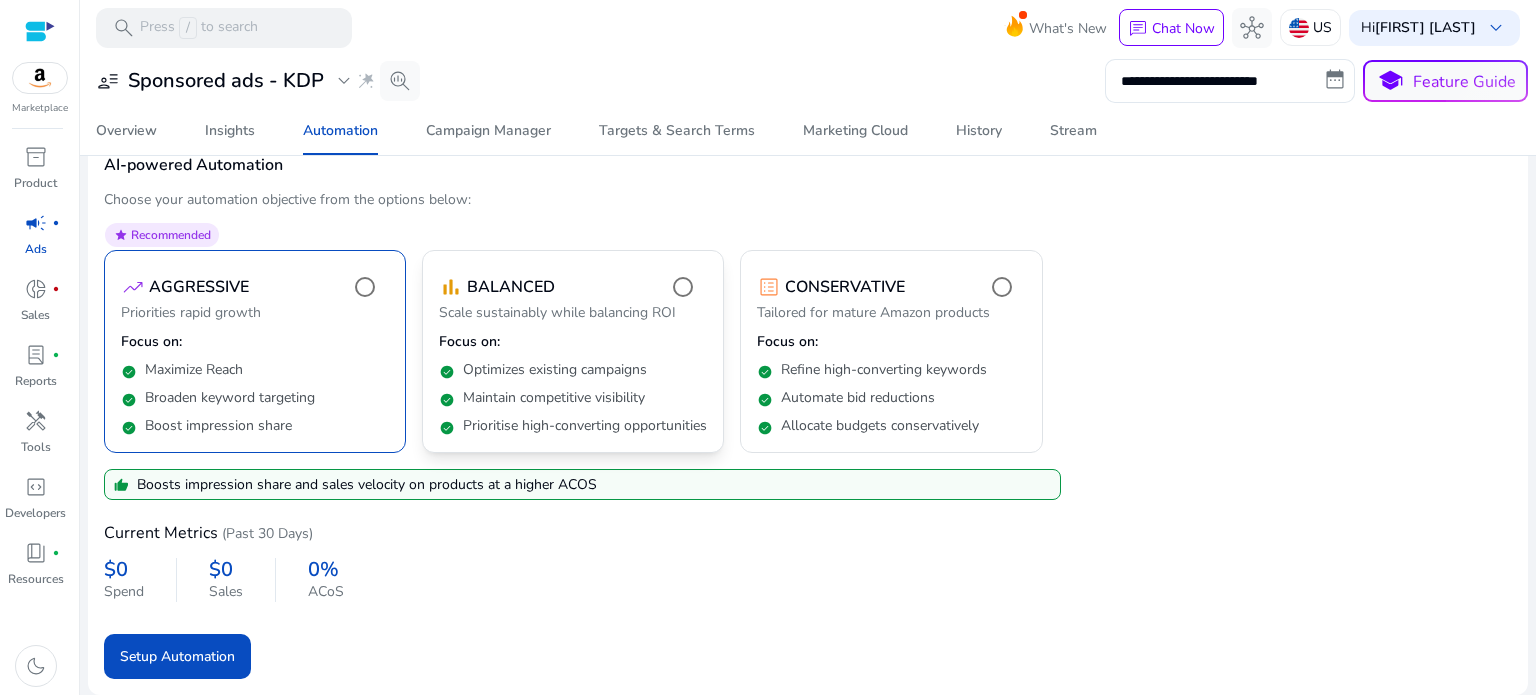 click on "check_circle  Maintain competitive visibility" at bounding box center (573, 394) 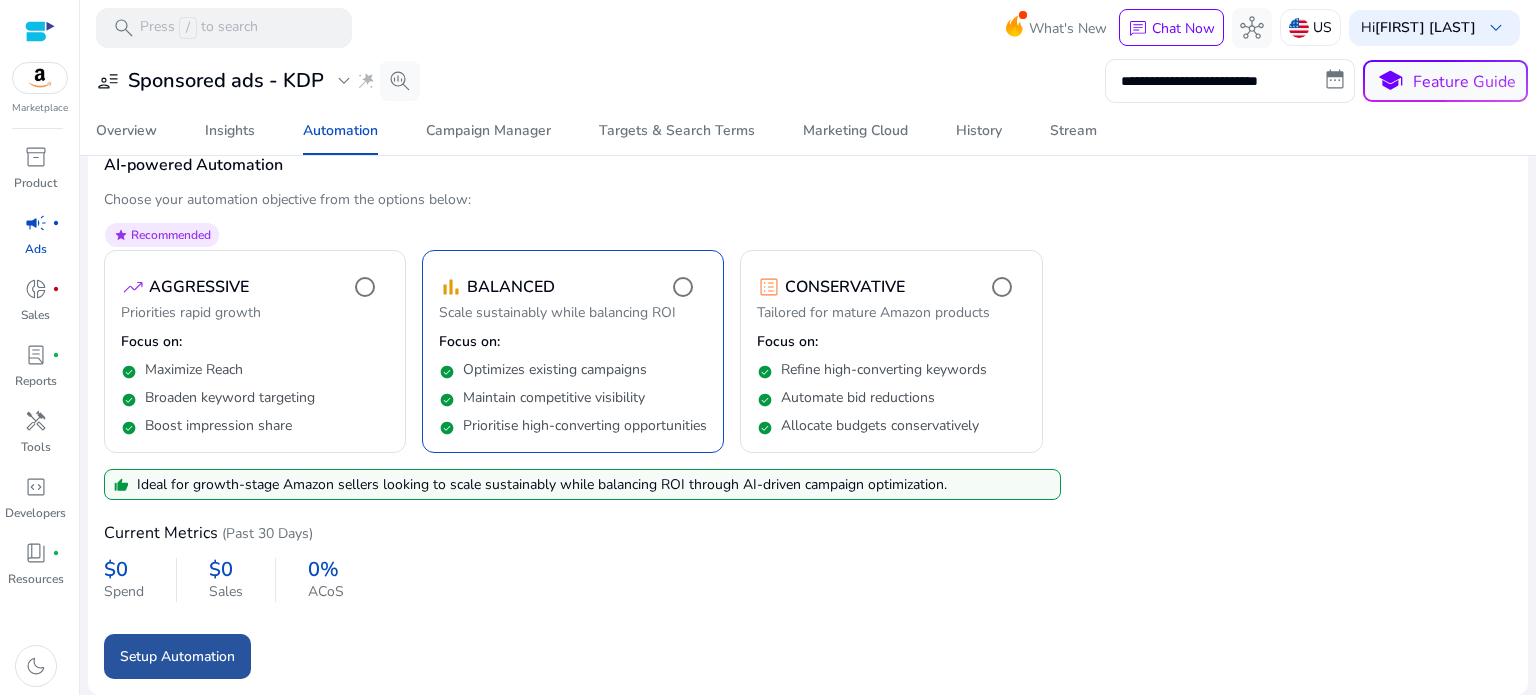 click on "Setup Automation" at bounding box center [177, 656] 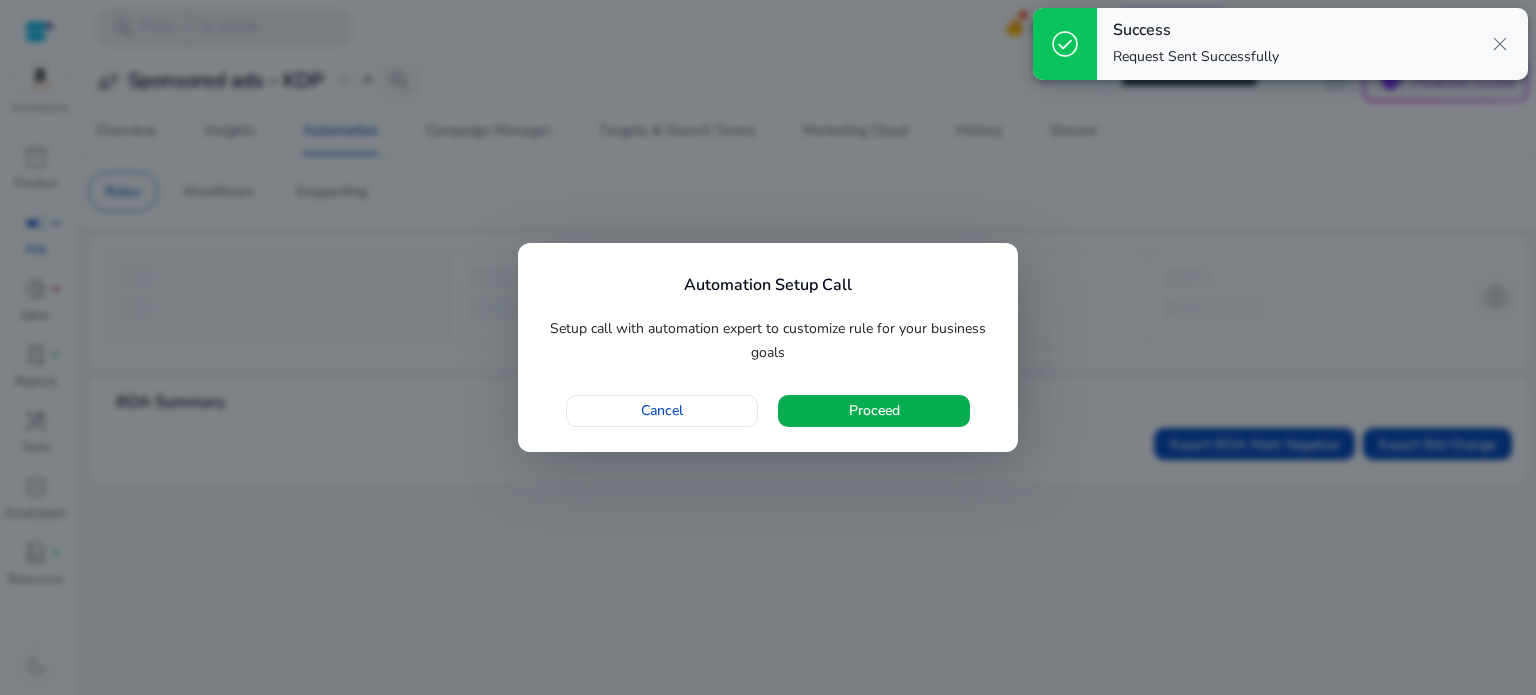 scroll, scrollTop: 0, scrollLeft: 0, axis: both 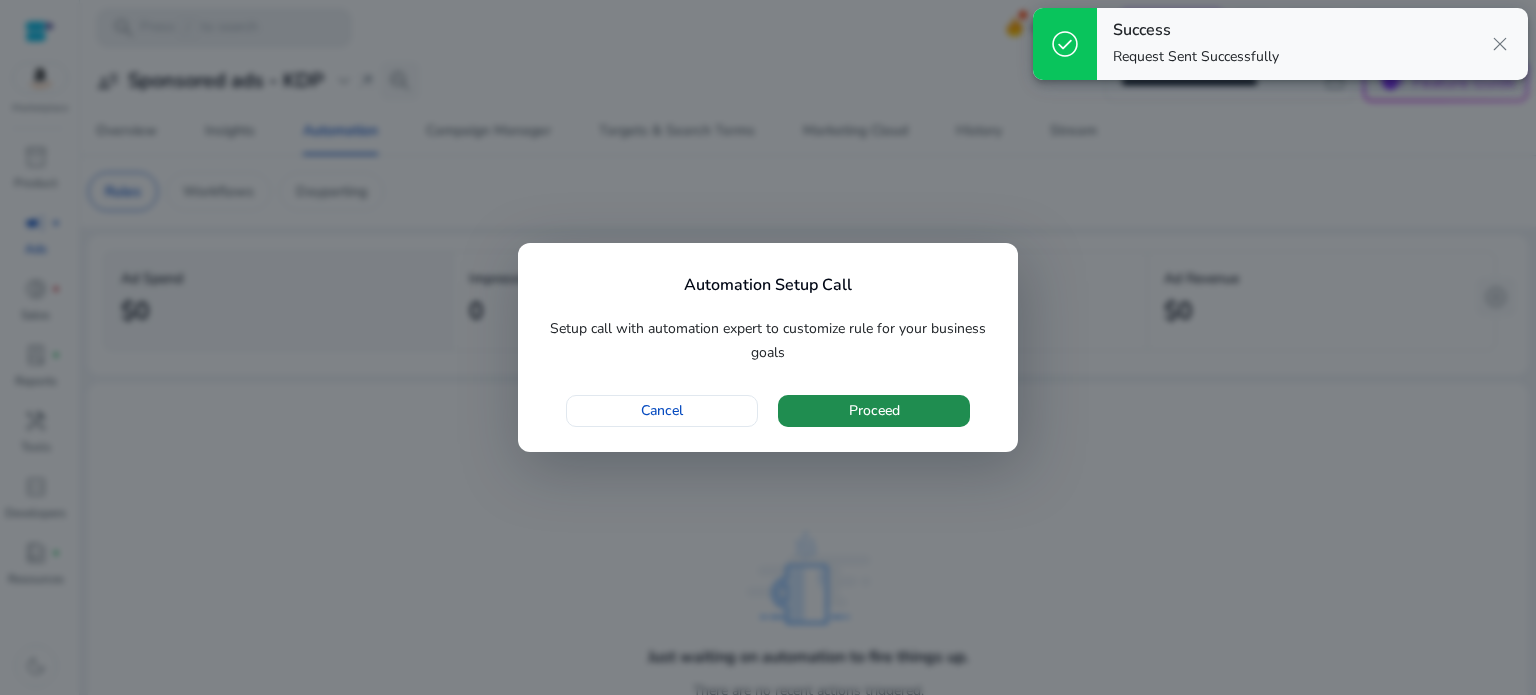 click on "Proceed" at bounding box center (874, 410) 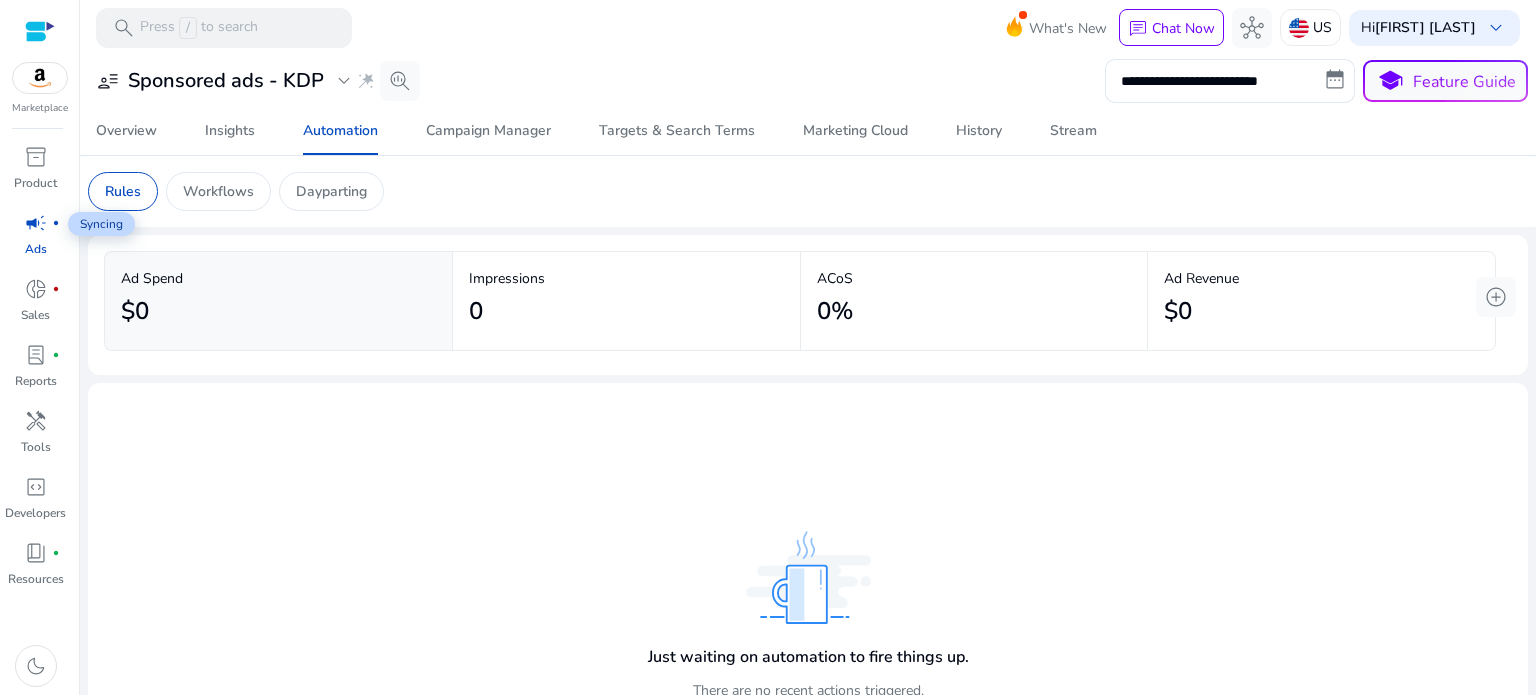 click on "campaign" at bounding box center (36, 223) 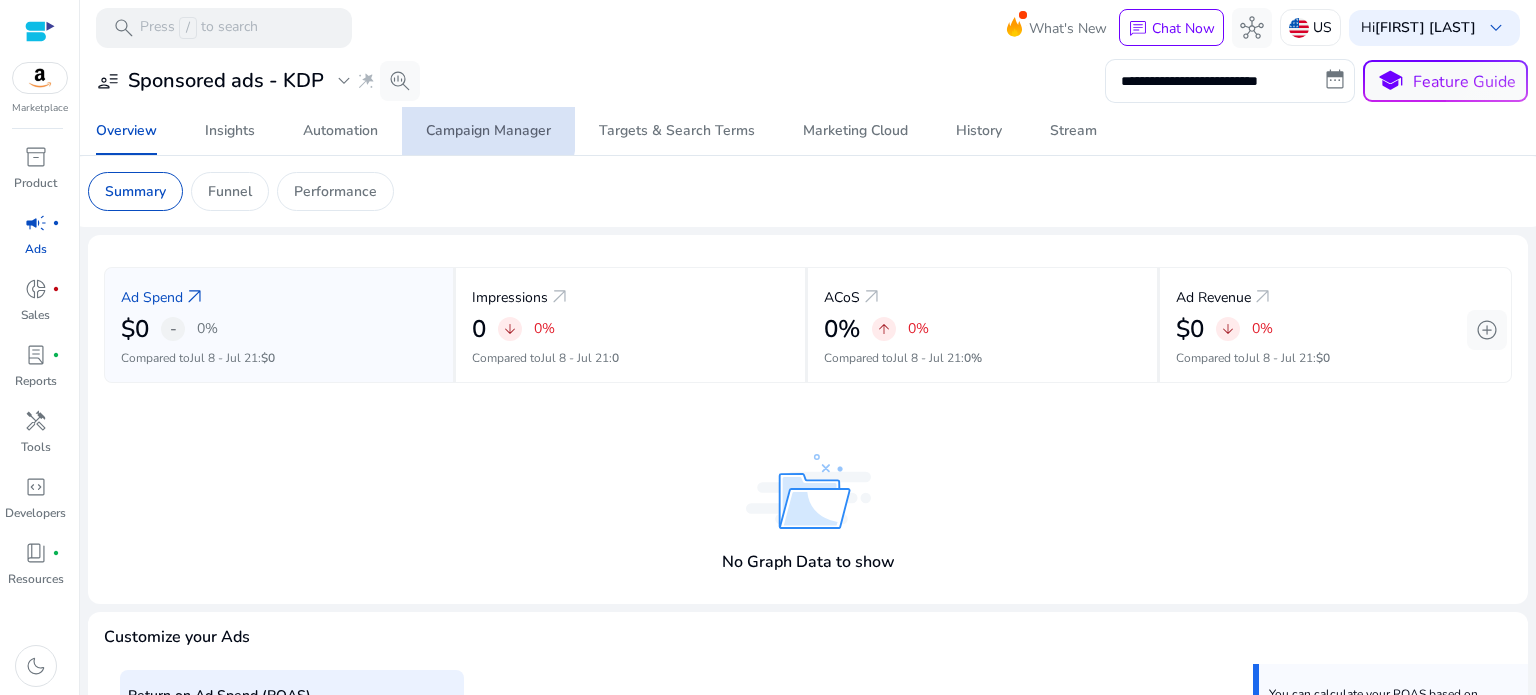 click on "Campaign Manager" at bounding box center (488, 131) 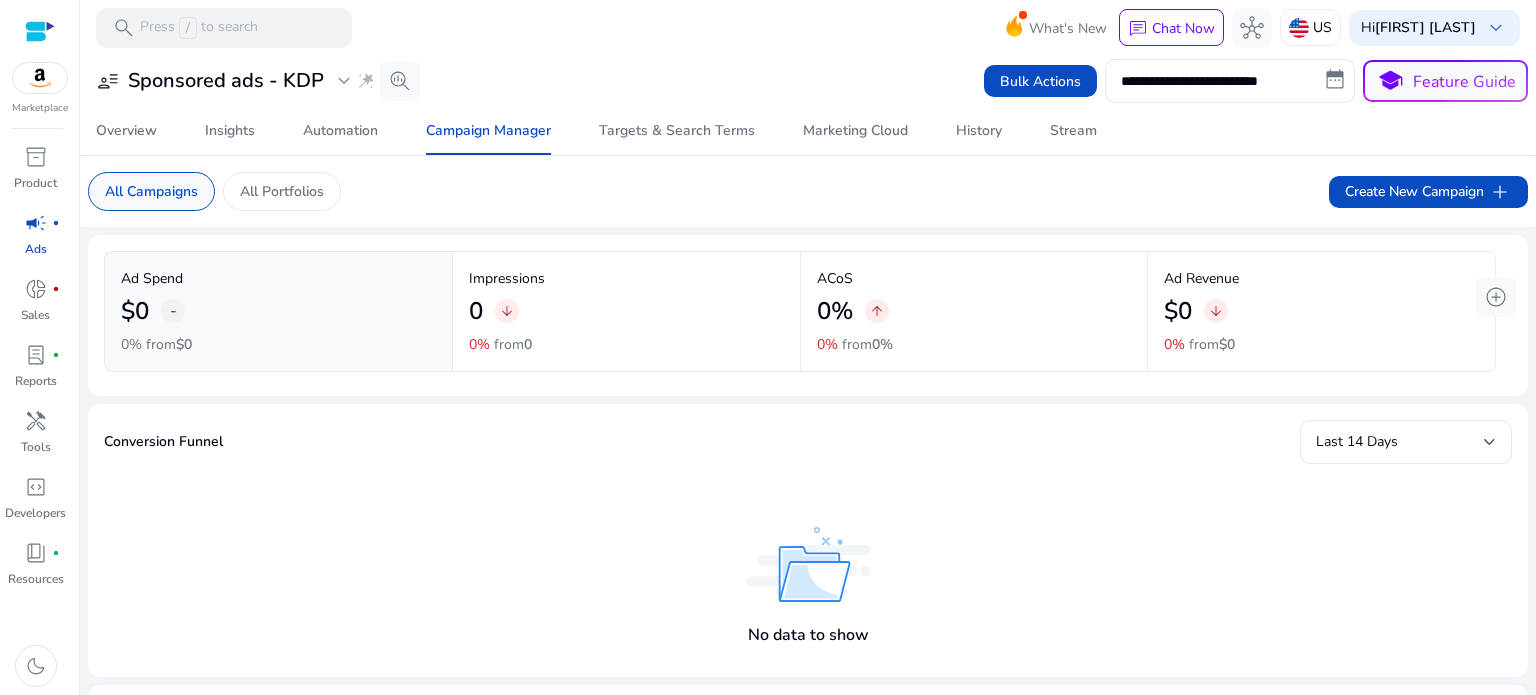 click on "All Campaigns" 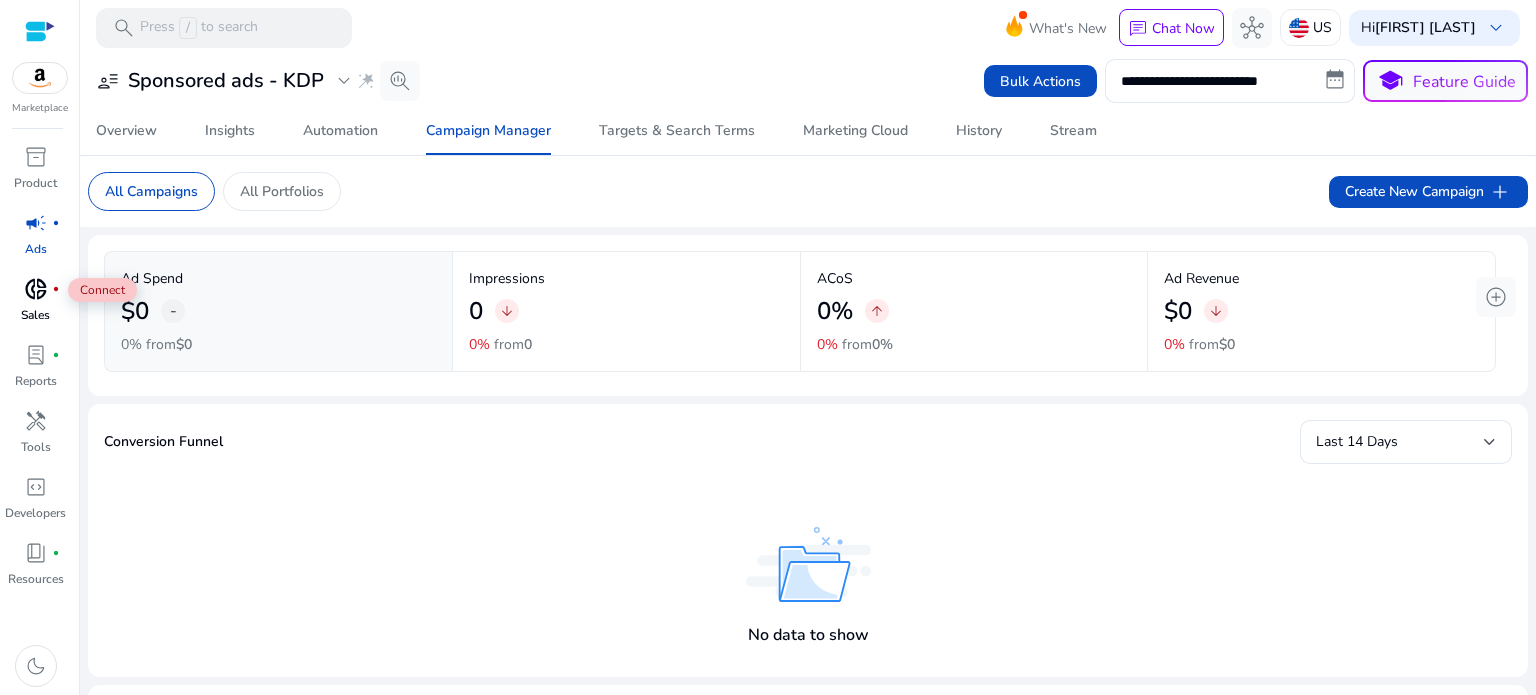 click on "donut_small" at bounding box center [36, 289] 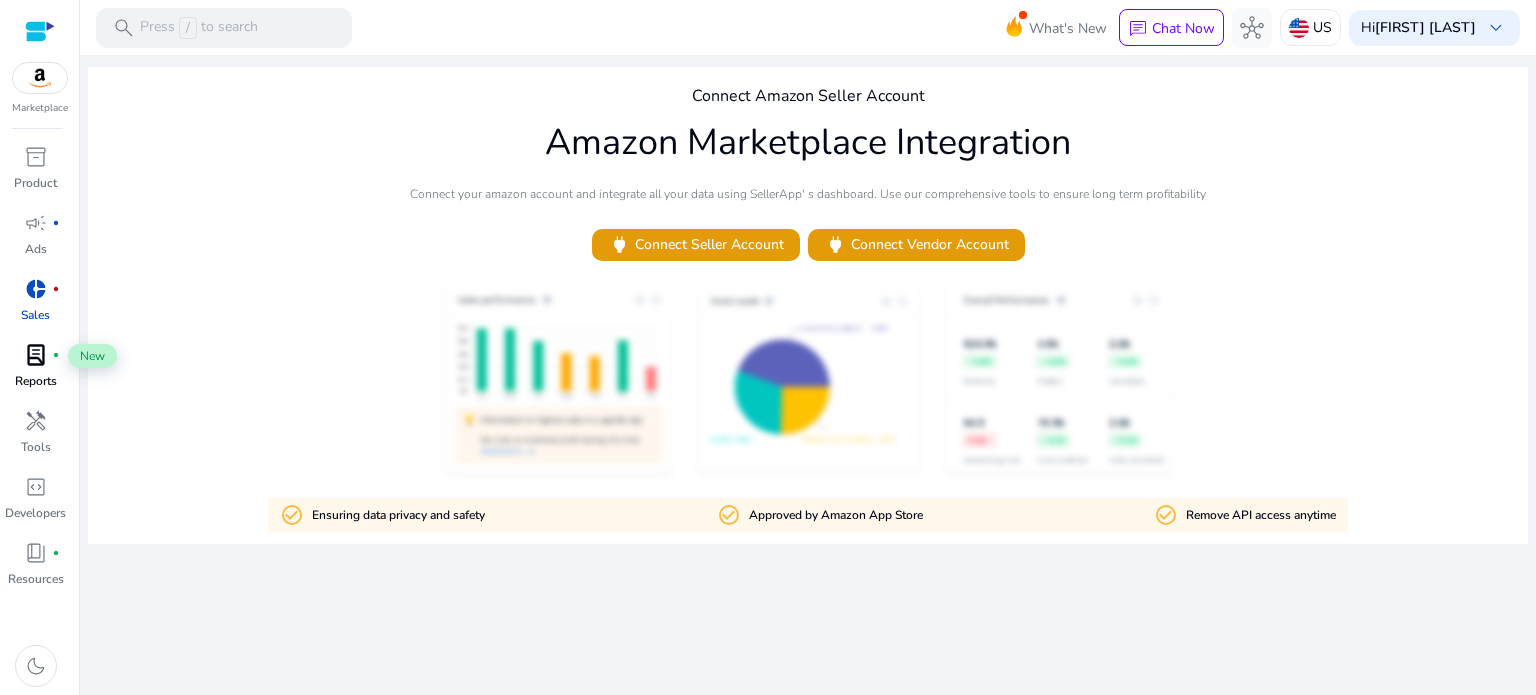 click on "lab_profile" at bounding box center [36, 355] 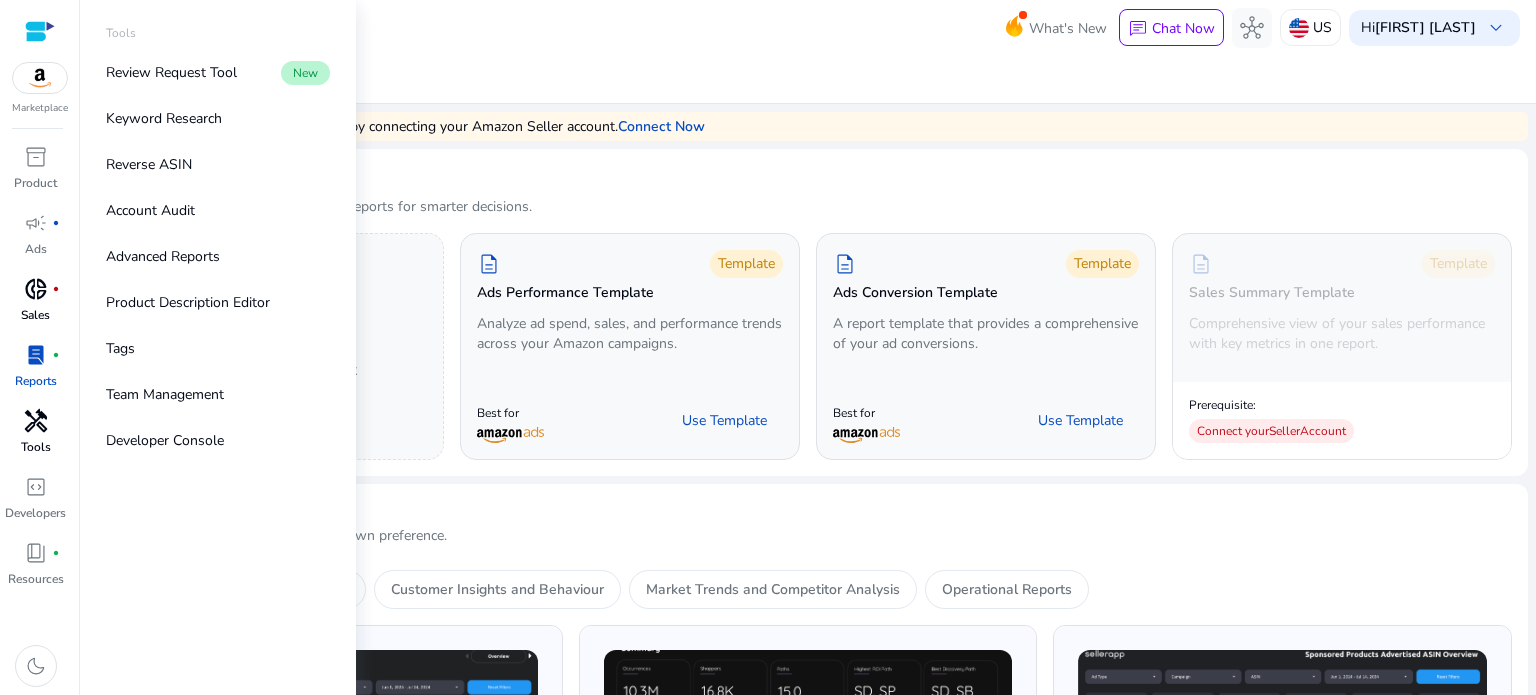 click on "handyman" at bounding box center (36, 421) 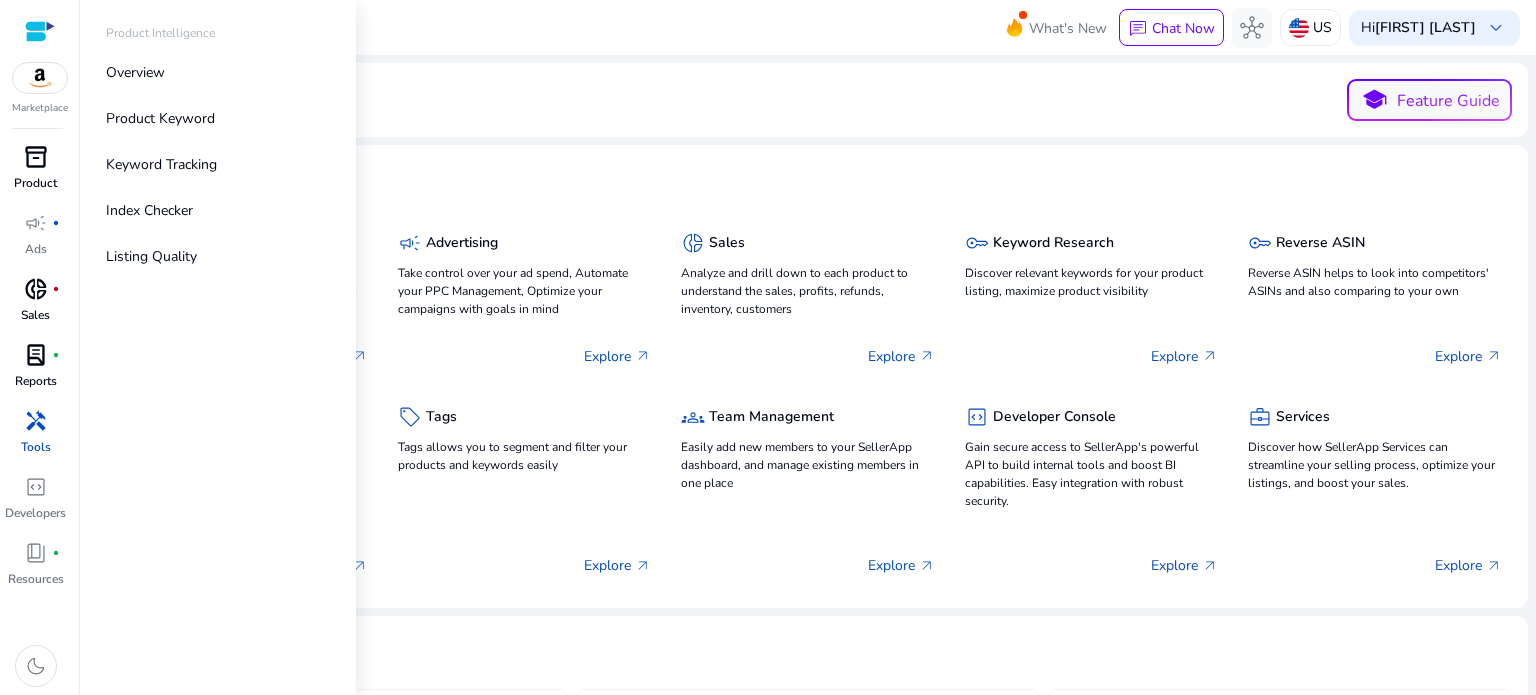 click on "inventory_2" at bounding box center (36, 157) 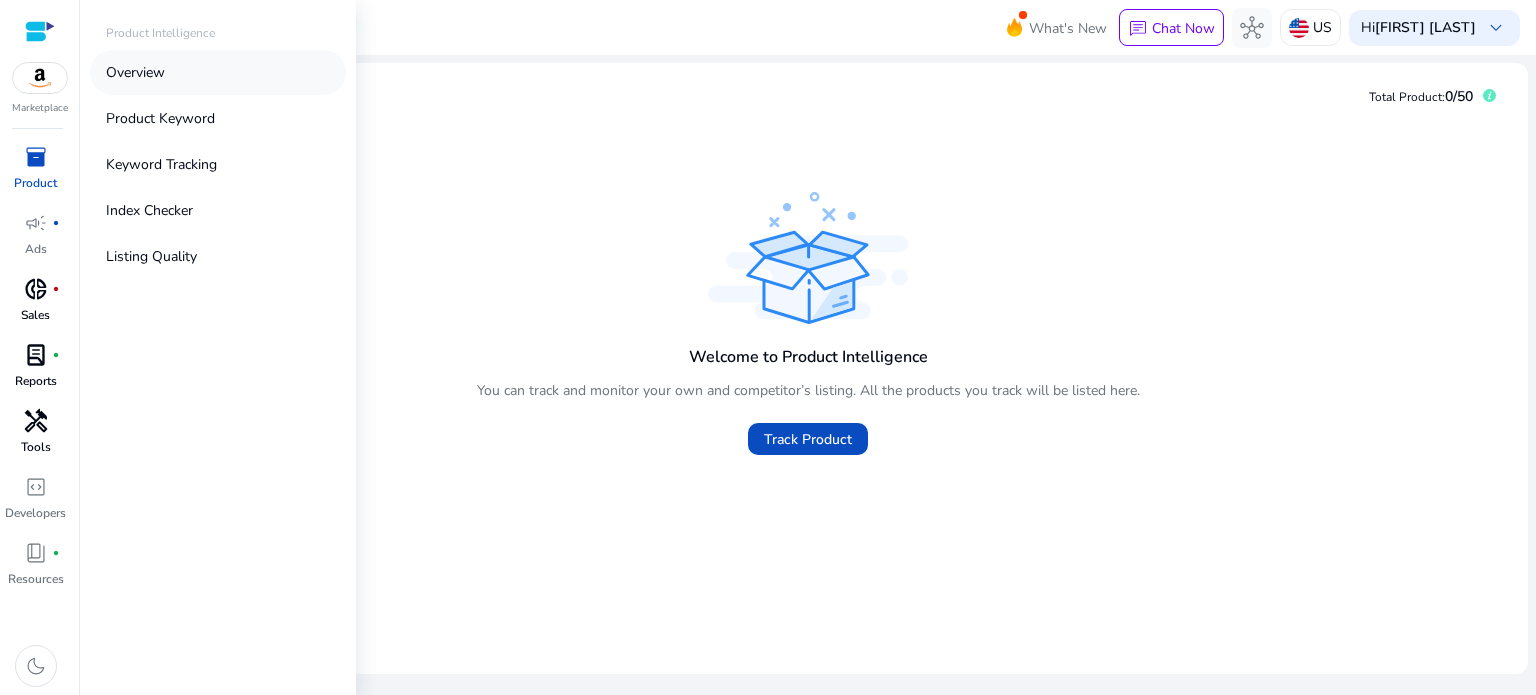 click on "Overview" at bounding box center (135, 72) 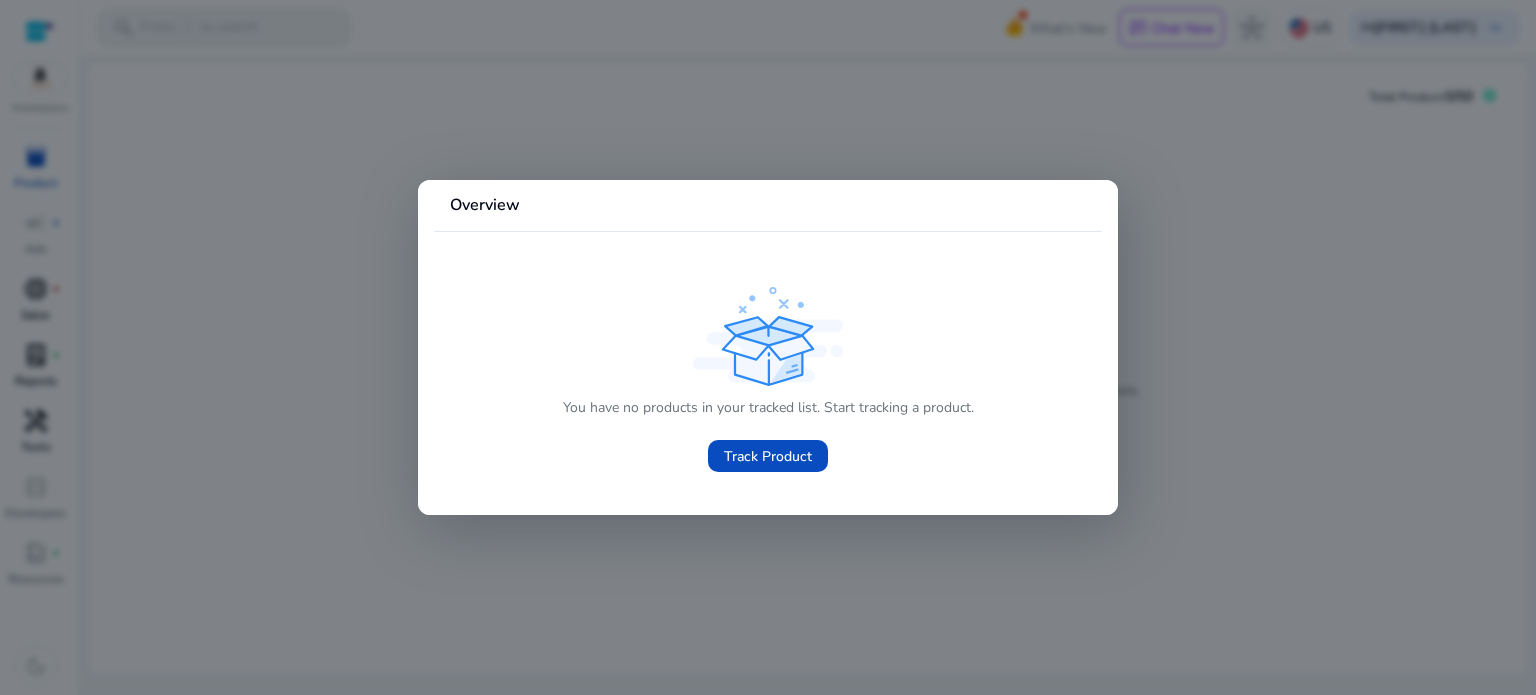 click at bounding box center (768, 347) 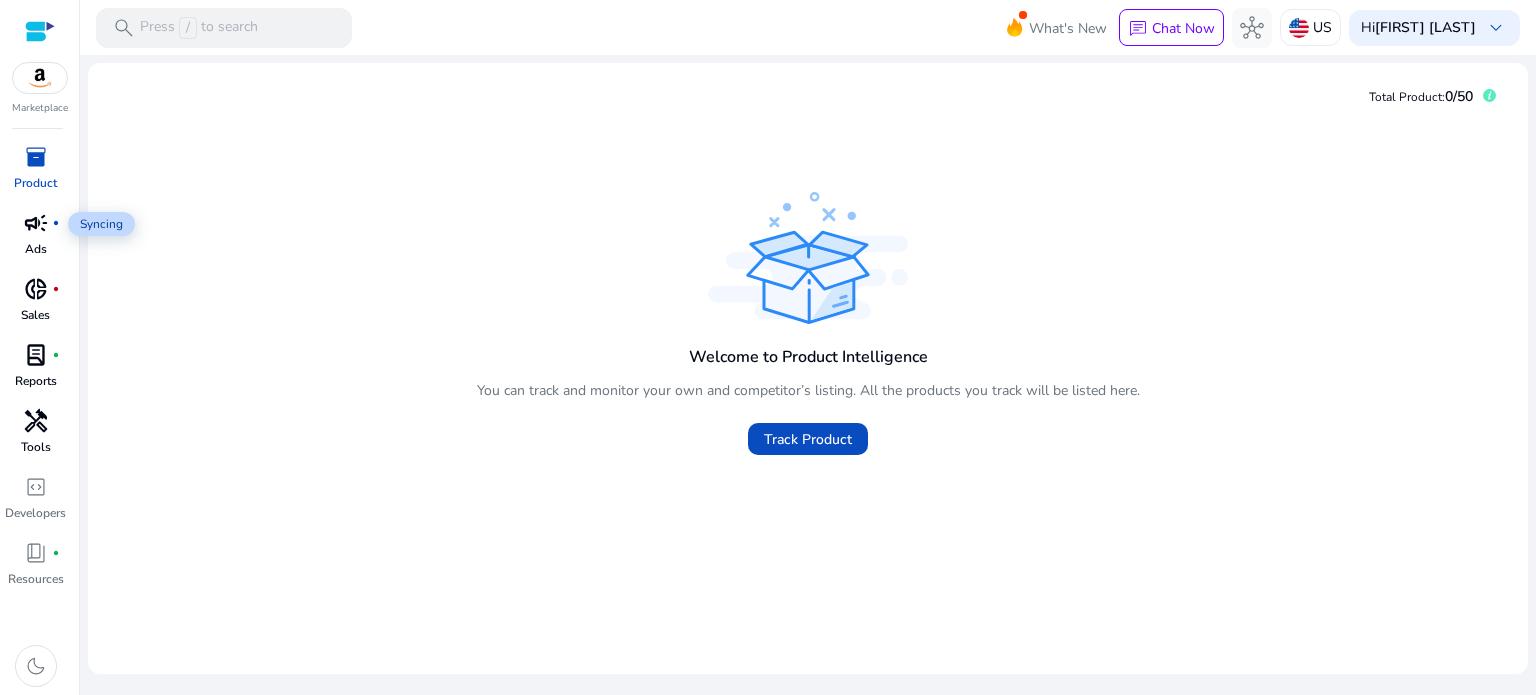 click on "campaign" at bounding box center [36, 223] 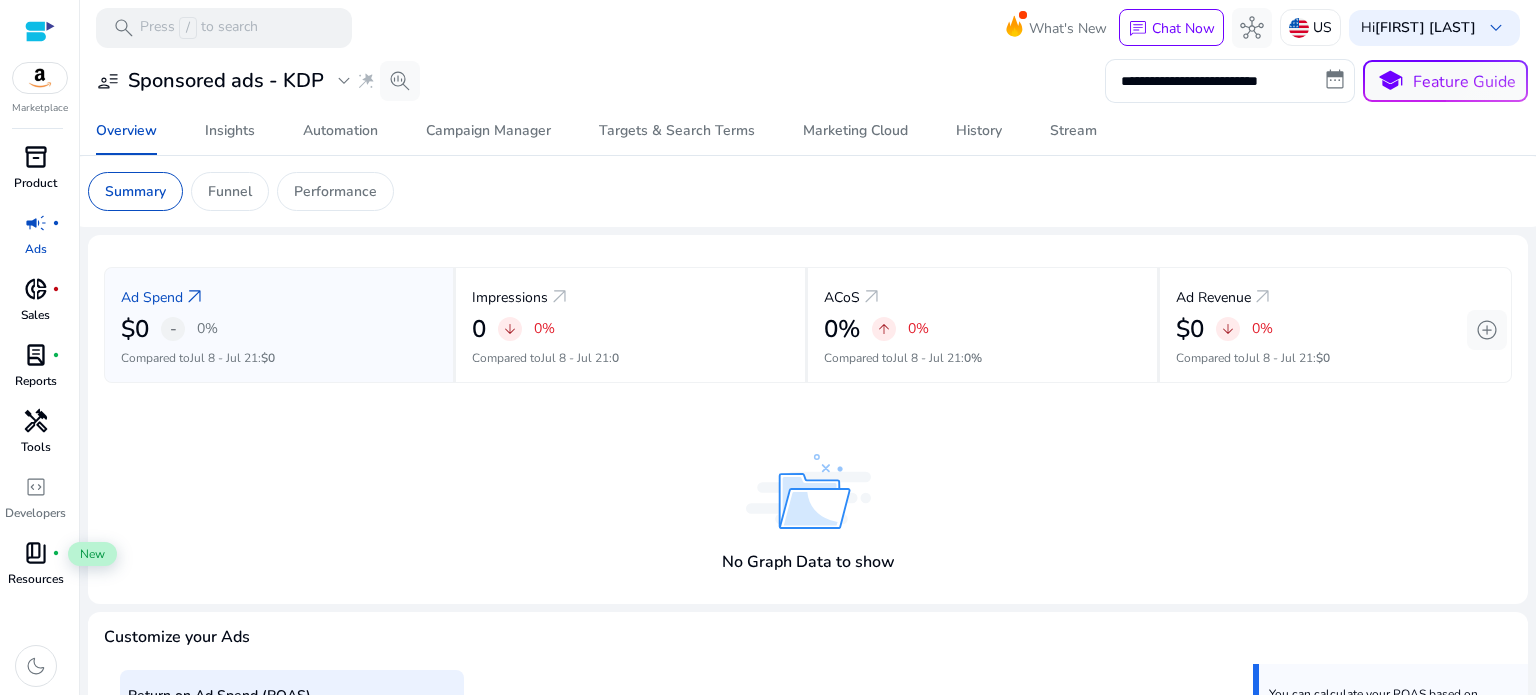 click on "book_4" at bounding box center [36, 553] 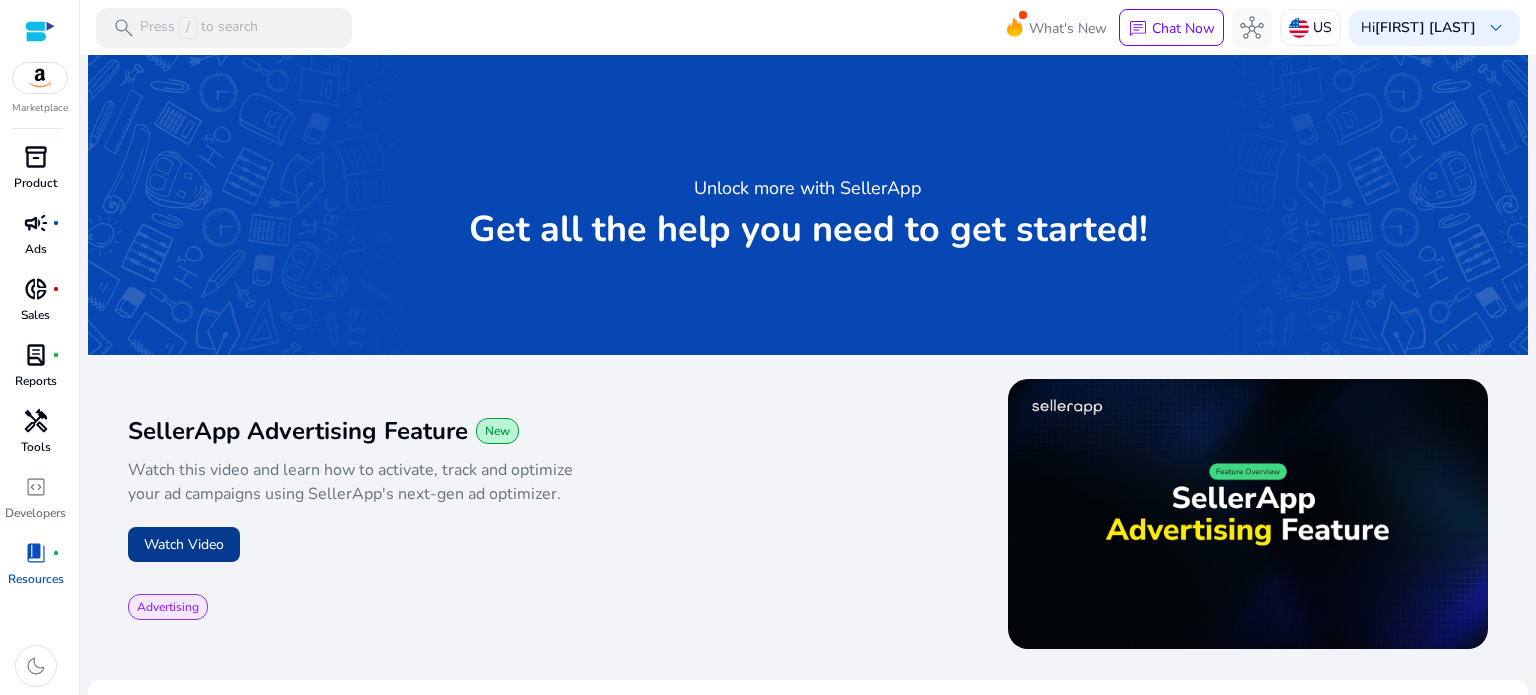 click on "Watch Video" 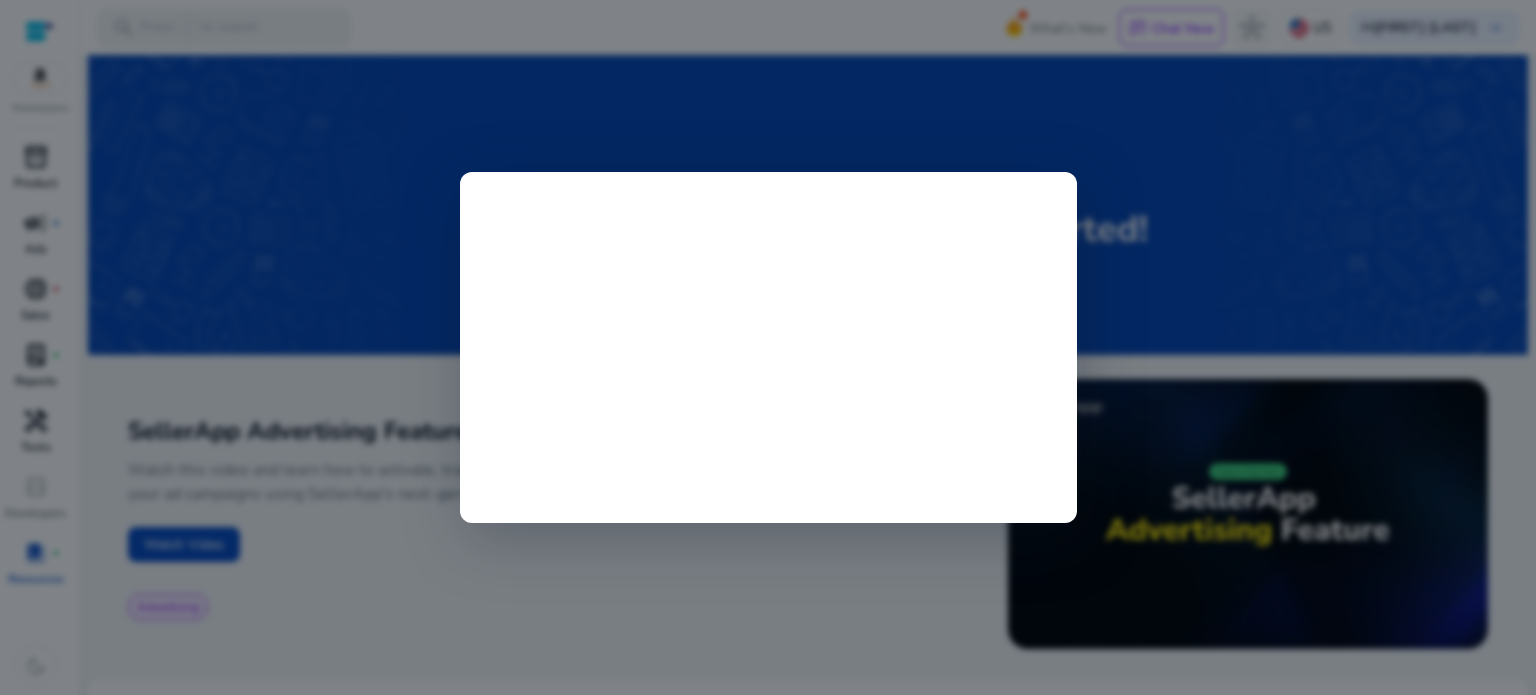 click at bounding box center [768, 347] 